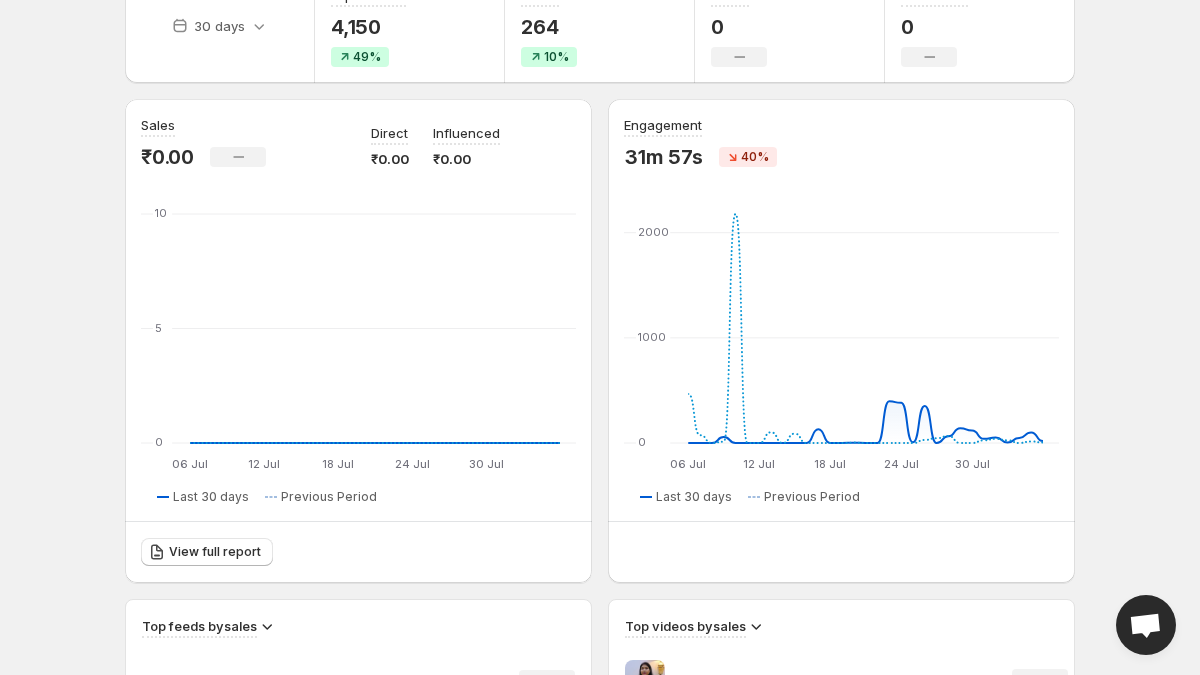 scroll, scrollTop: 126, scrollLeft: 0, axis: vertical 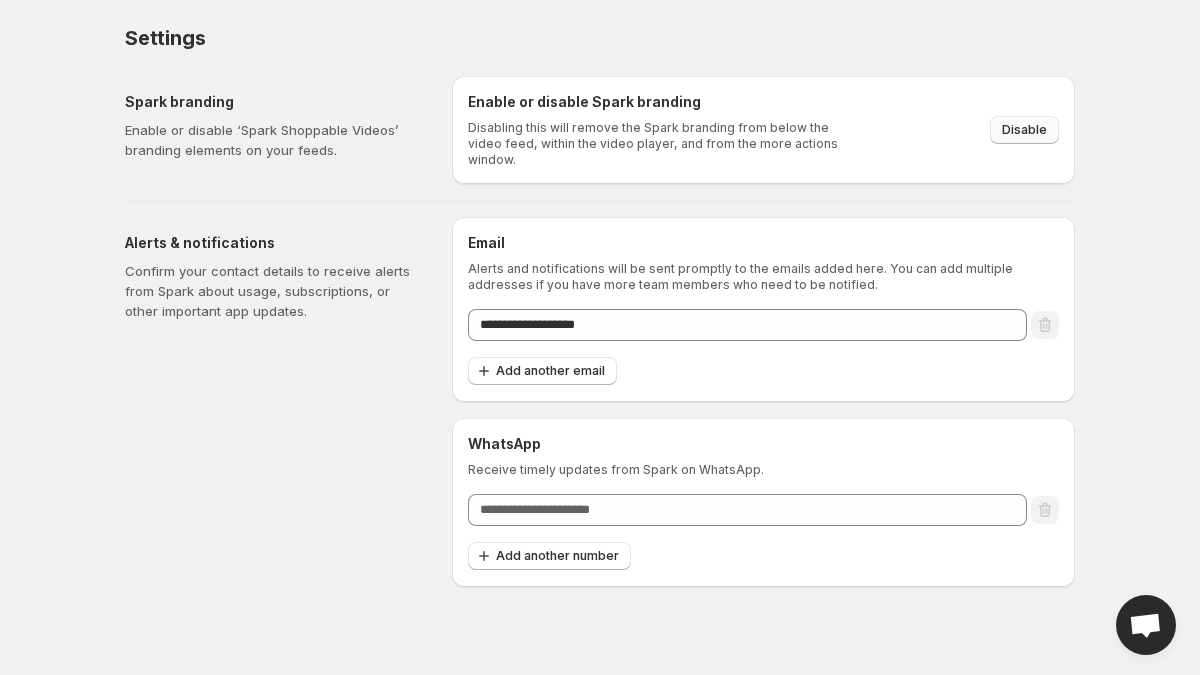 click on "Disable" at bounding box center [1024, 130] 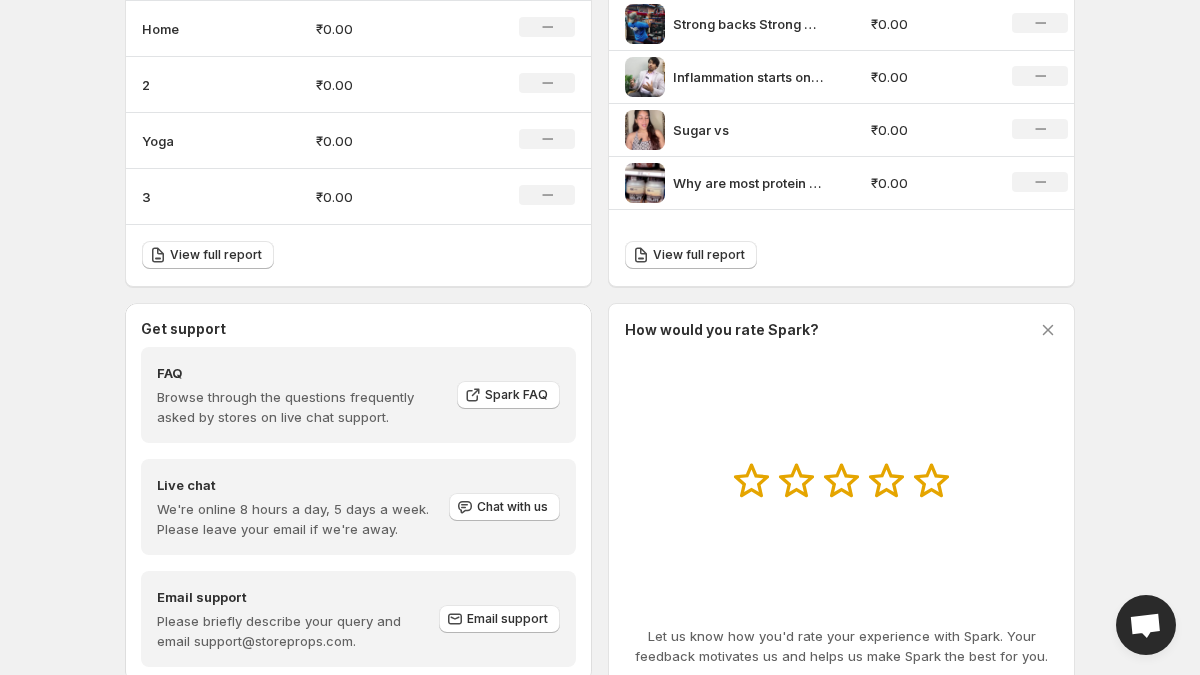 scroll, scrollTop: 809, scrollLeft: 0, axis: vertical 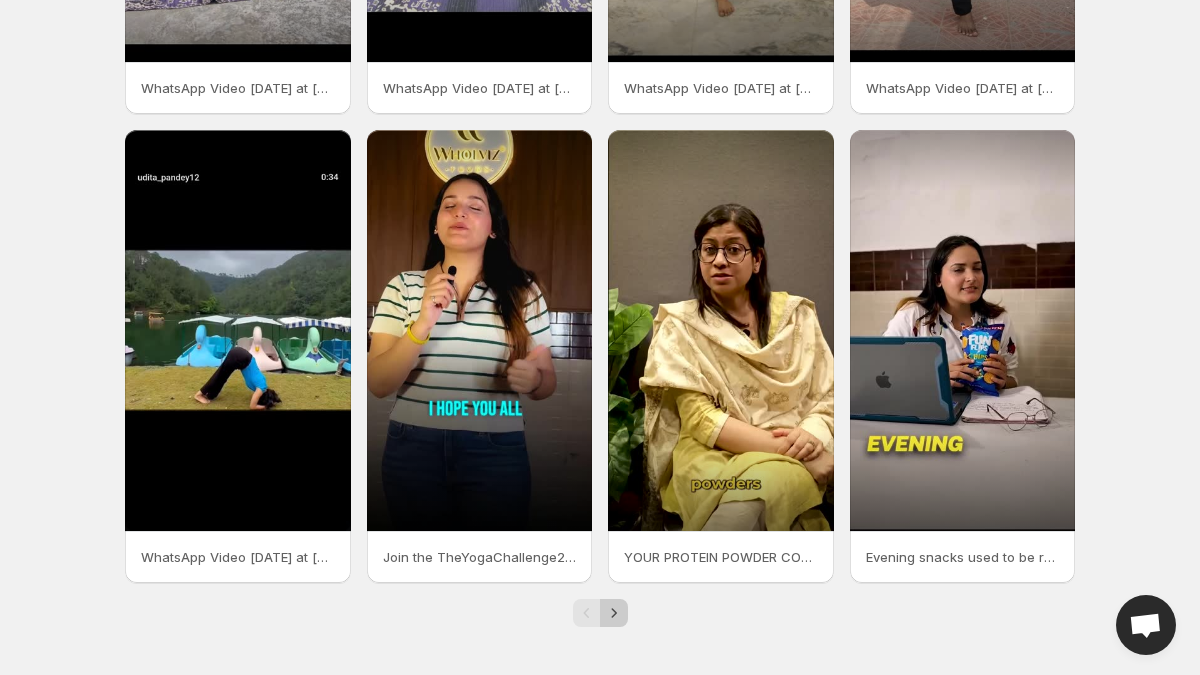 click 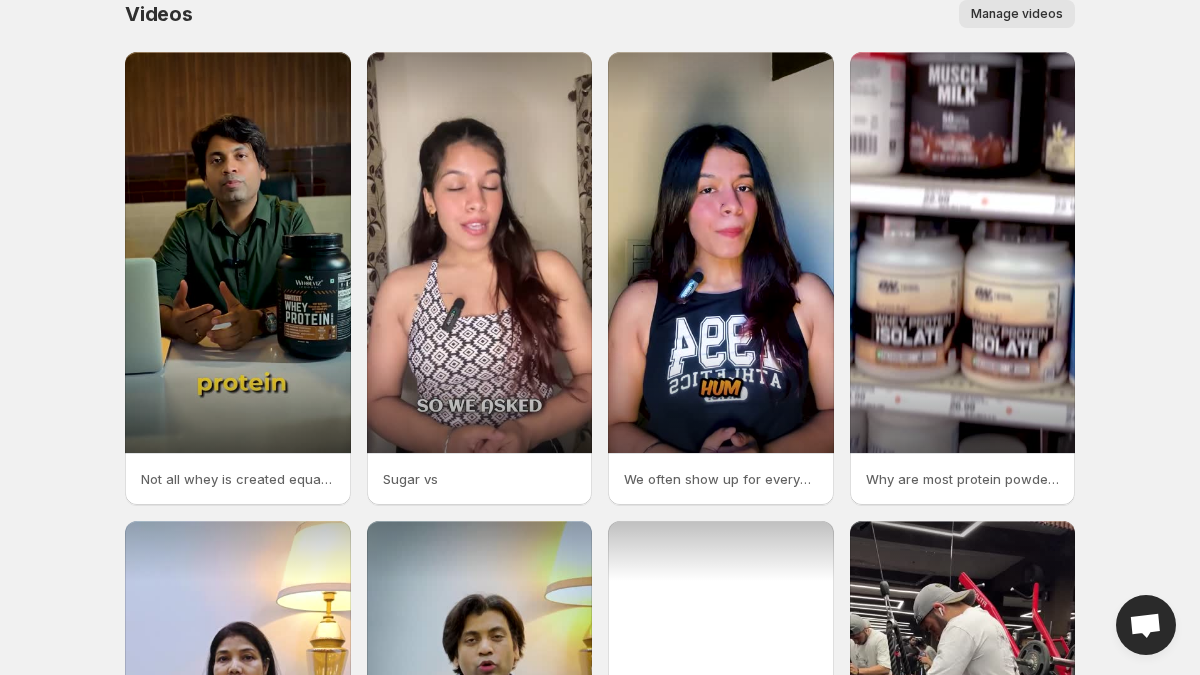 scroll, scrollTop: 0, scrollLeft: 0, axis: both 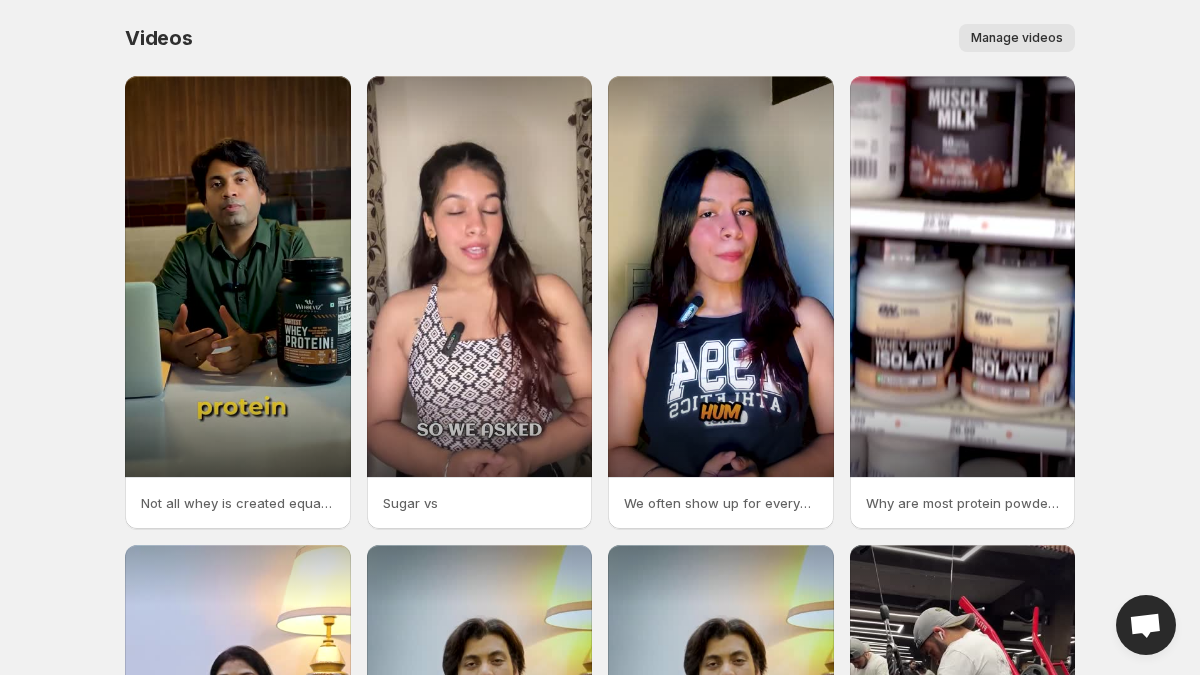 click on "Manage videos" at bounding box center [1017, 38] 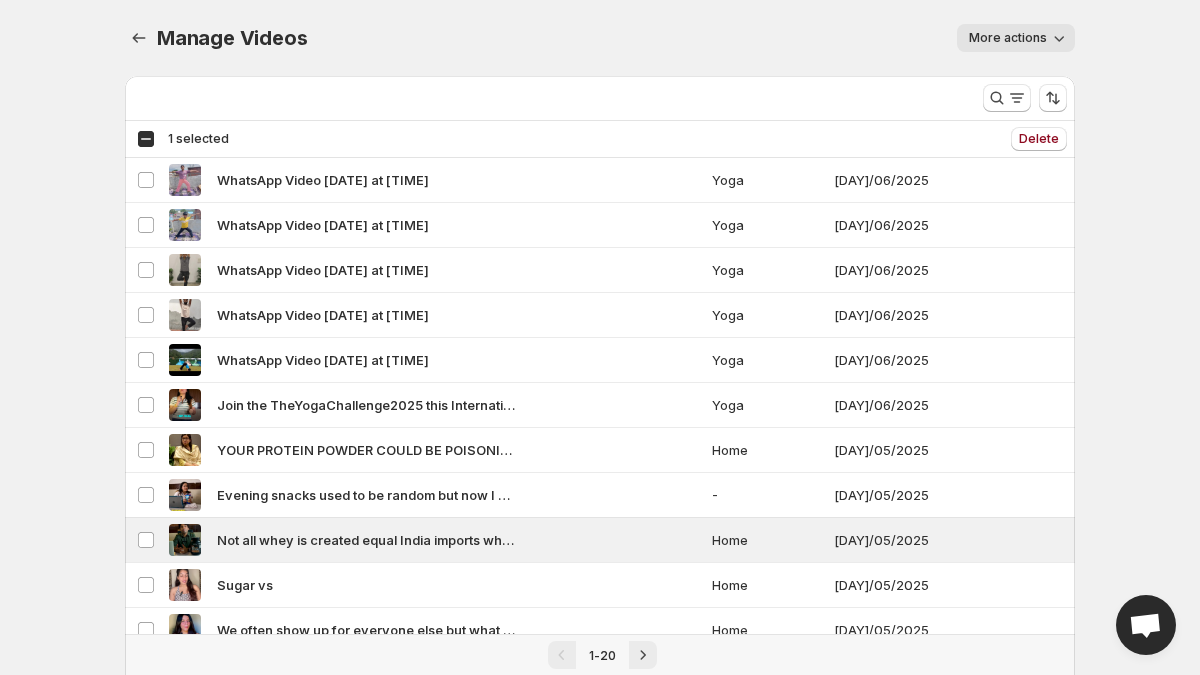 click on "More actions" at bounding box center (1008, 38) 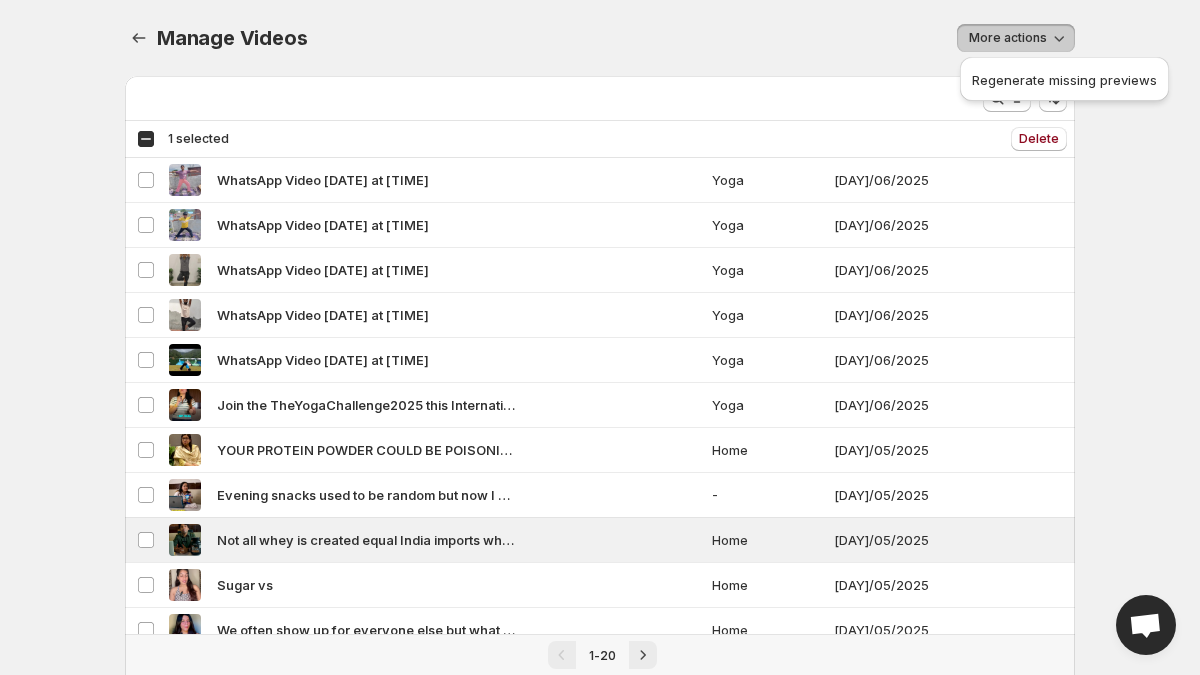 click on "More views" at bounding box center (546, 94) 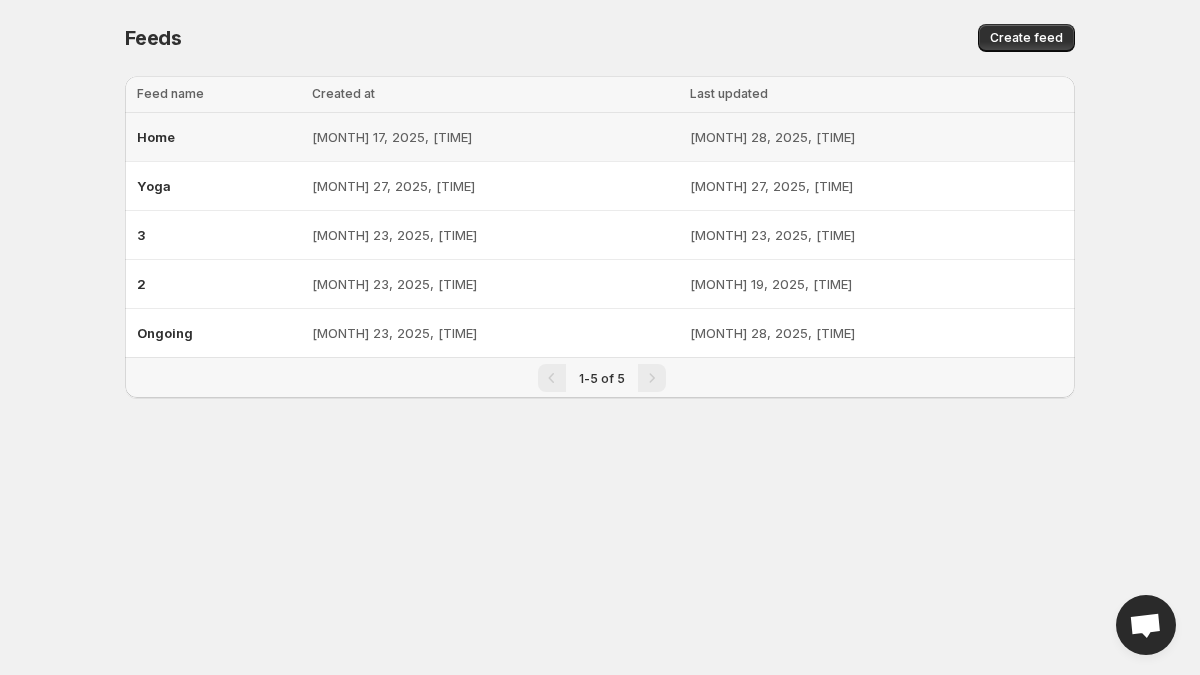 click on "Home" at bounding box center [218, 137] 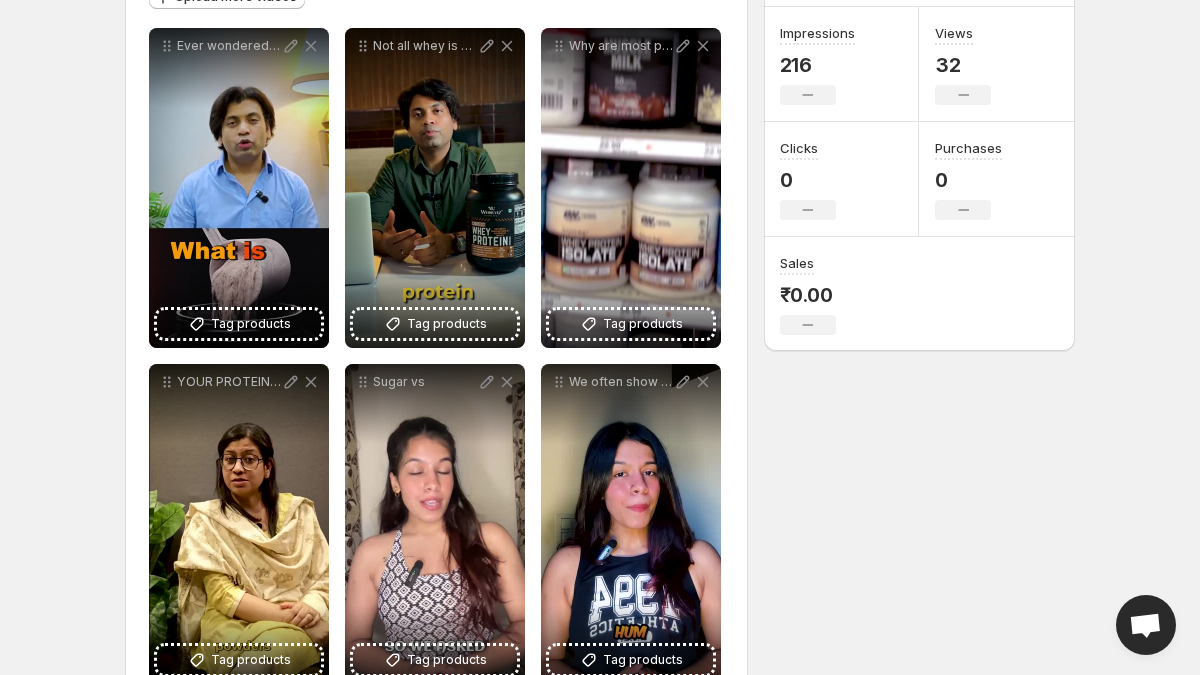 scroll, scrollTop: 272, scrollLeft: 0, axis: vertical 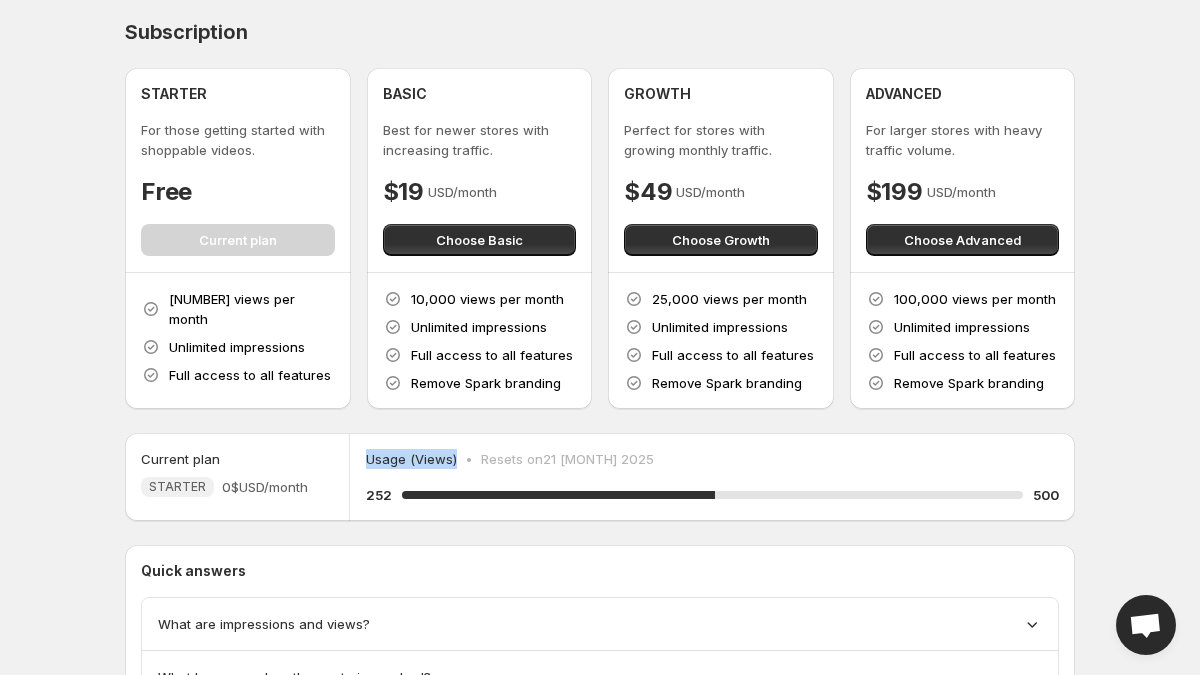 drag, startPoint x: 369, startPoint y: 455, endPoint x: 454, endPoint y: 454, distance: 85.00588 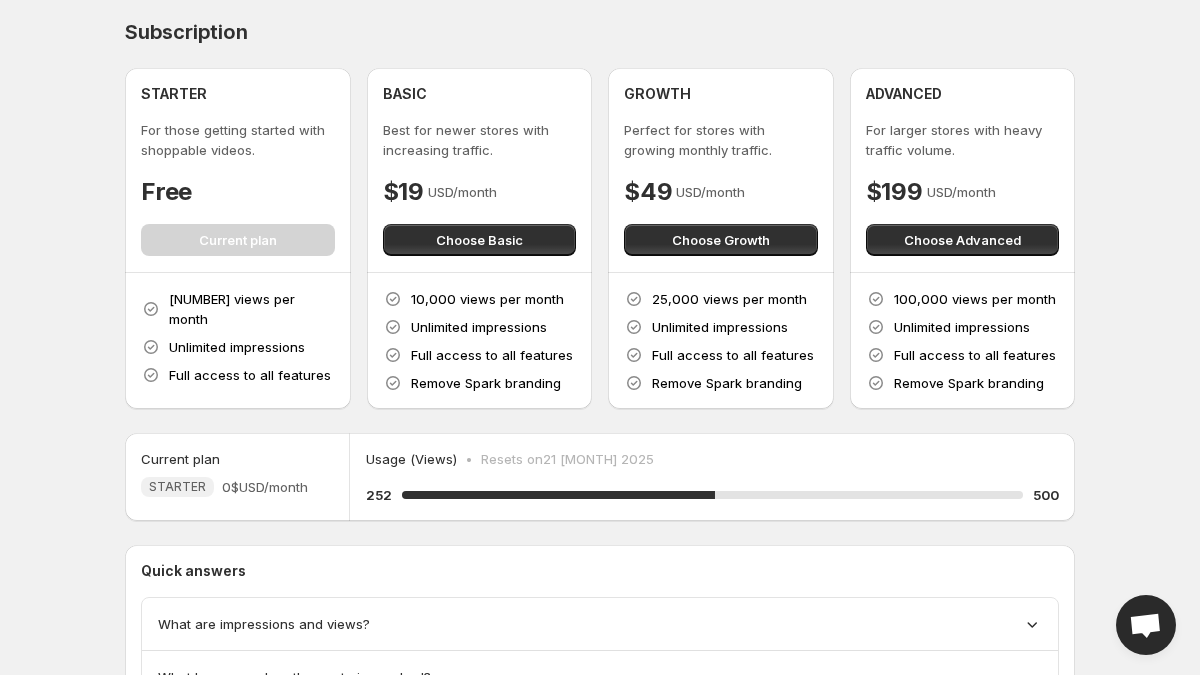 click on "STARTER" at bounding box center [177, 487] 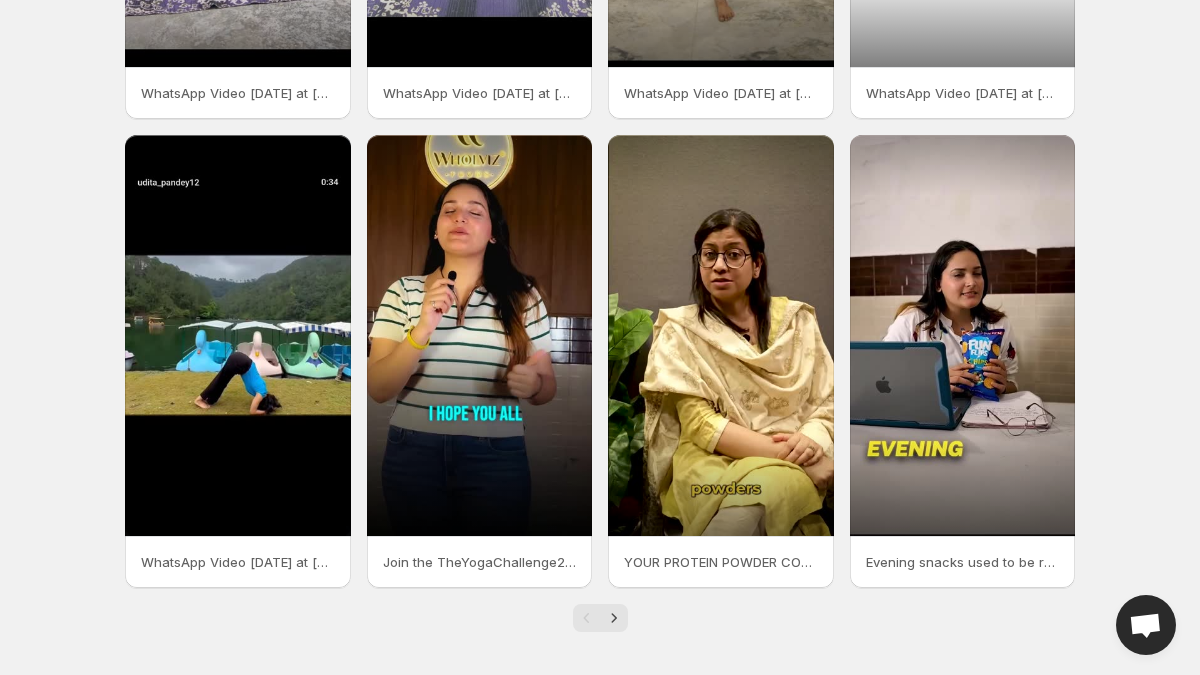 scroll, scrollTop: 415, scrollLeft: 0, axis: vertical 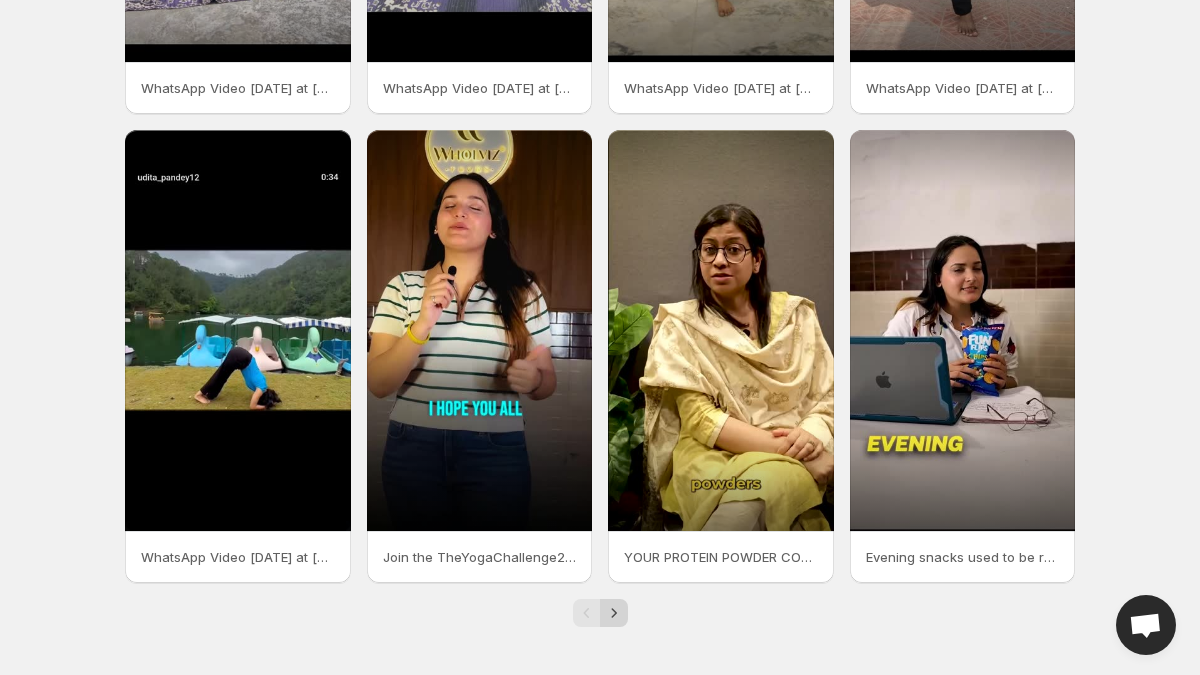 click 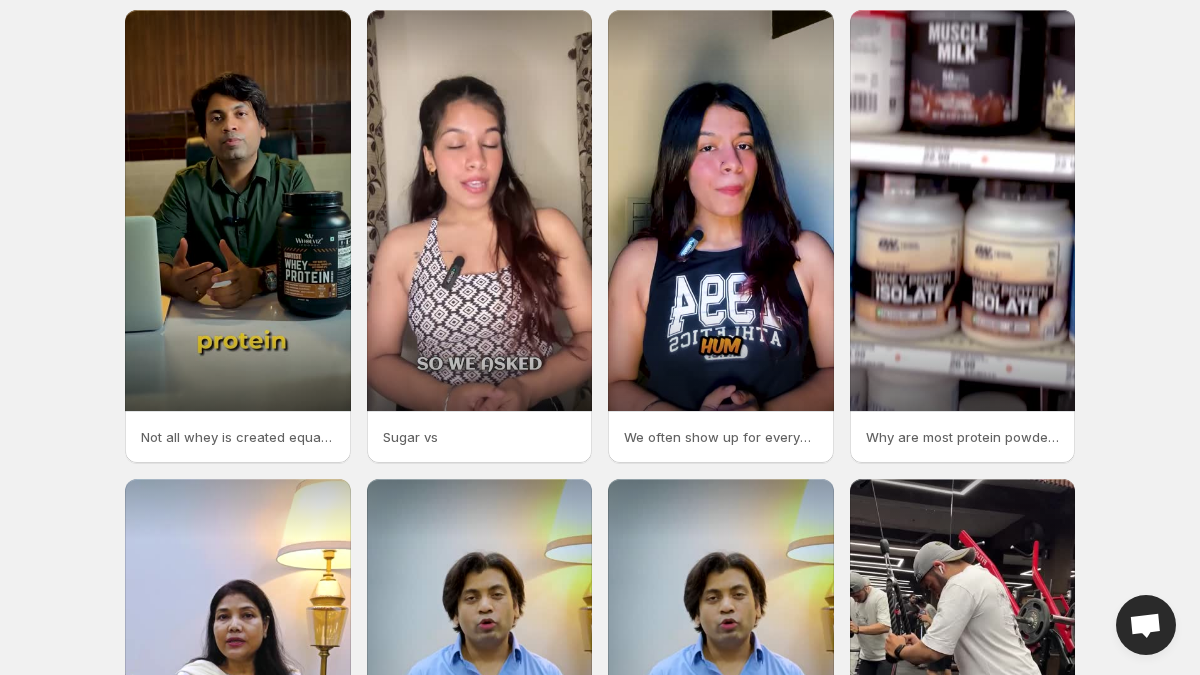 scroll, scrollTop: 0, scrollLeft: 0, axis: both 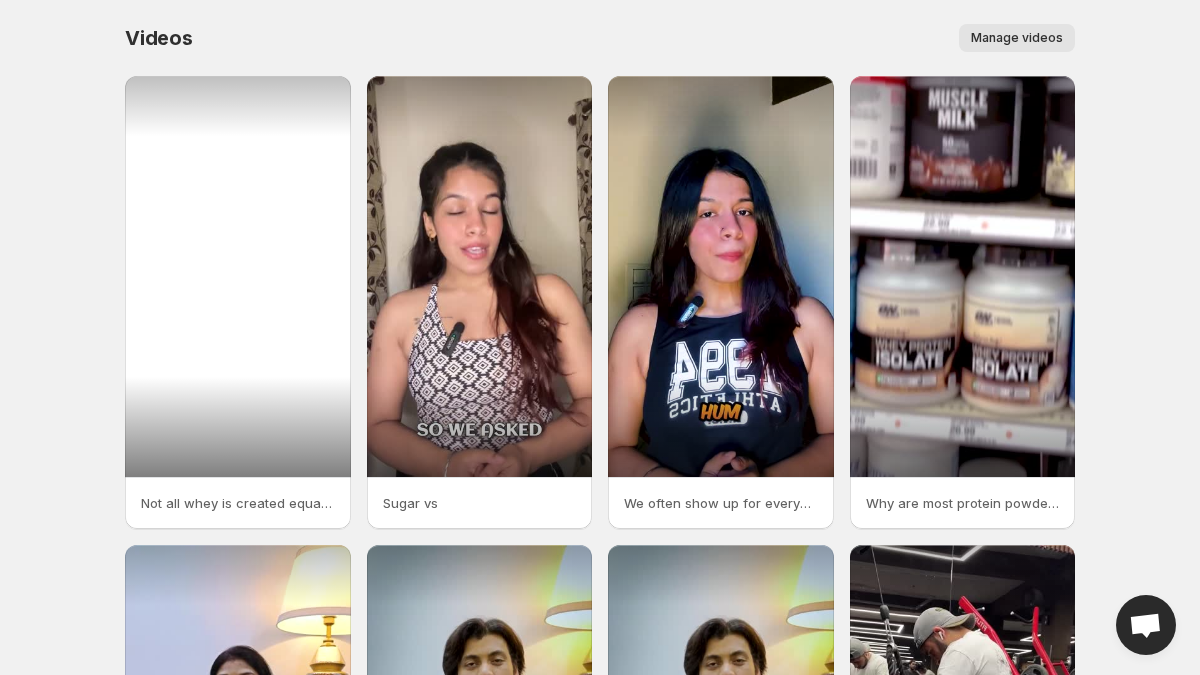 click at bounding box center (238, 276) 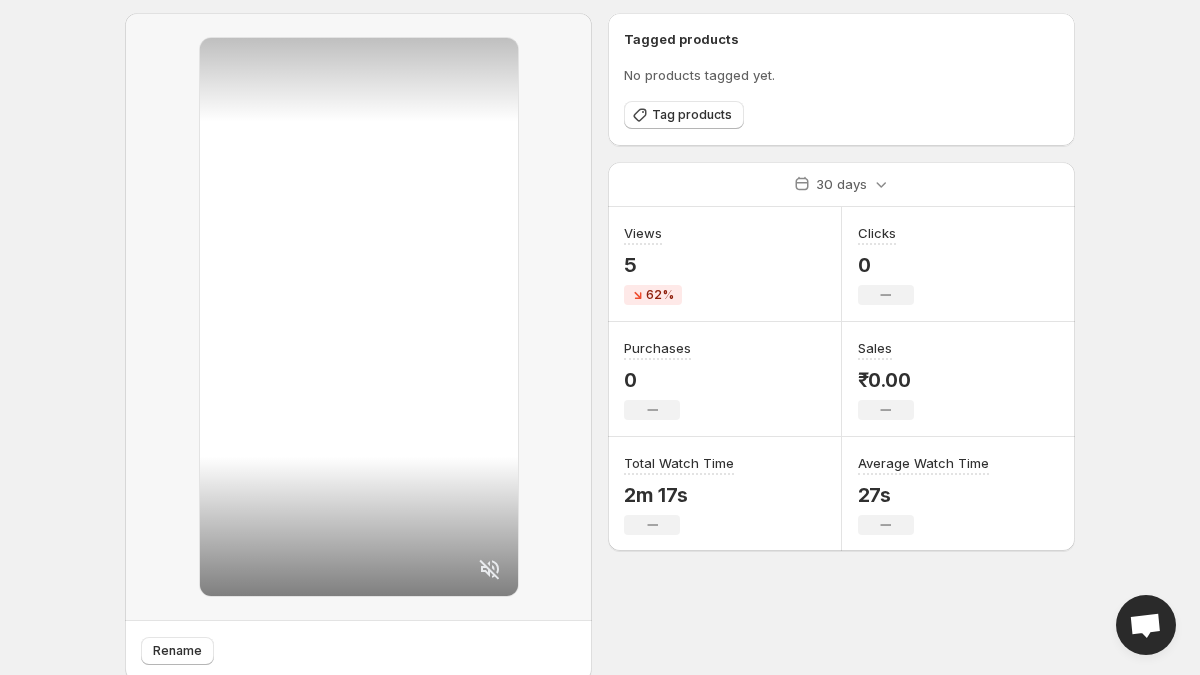 scroll, scrollTop: 0, scrollLeft: 0, axis: both 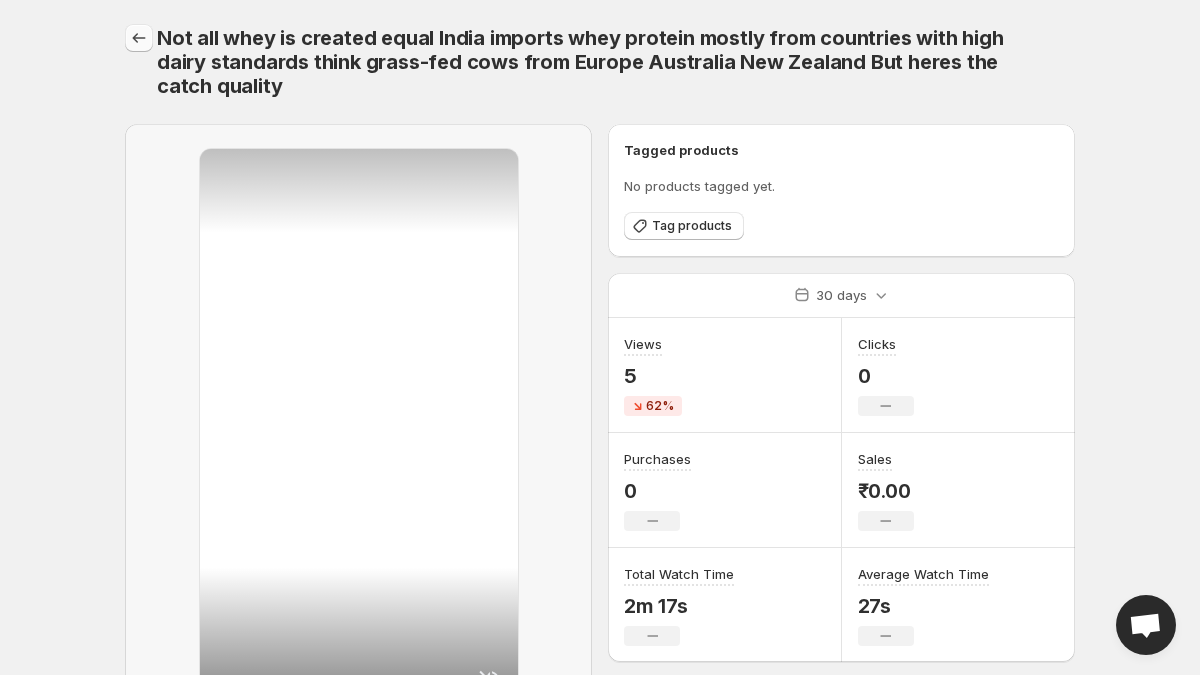 click 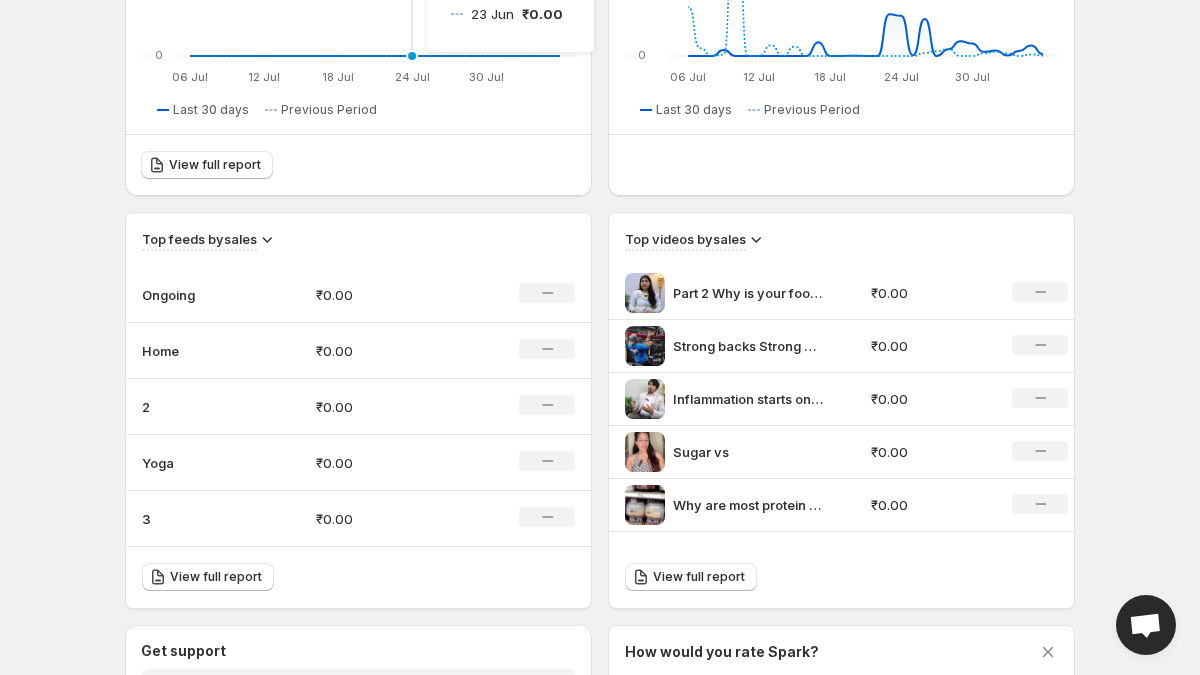 scroll, scrollTop: 483, scrollLeft: 0, axis: vertical 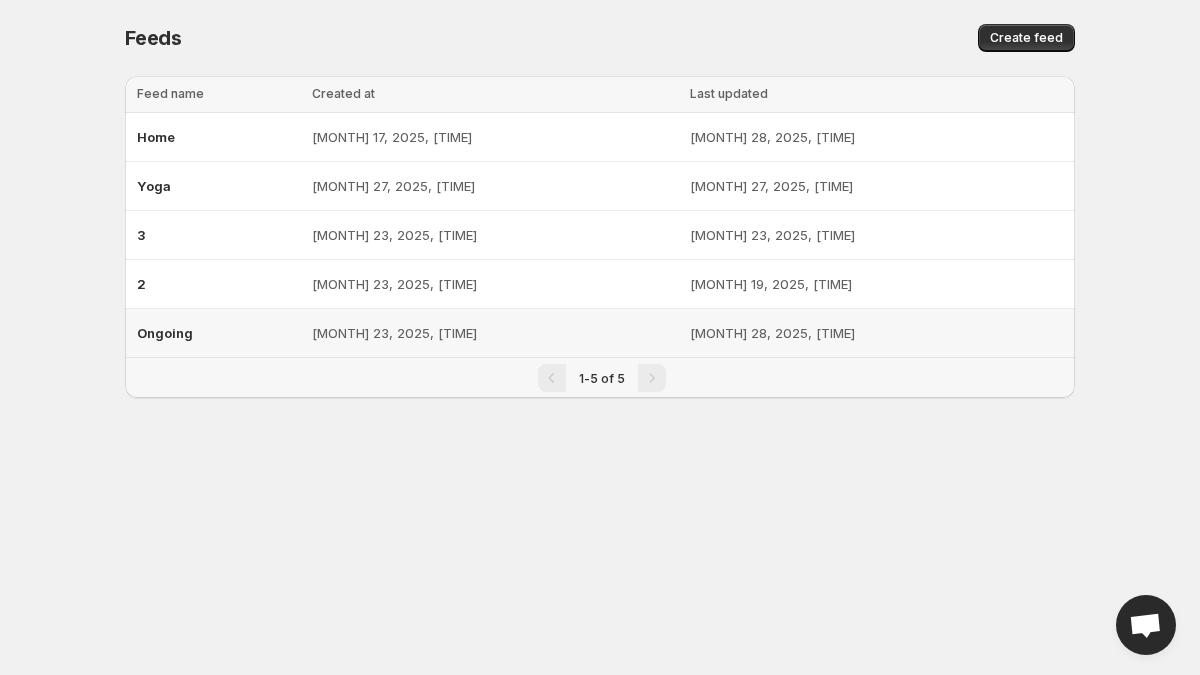click on "Ongoing" at bounding box center [218, 333] 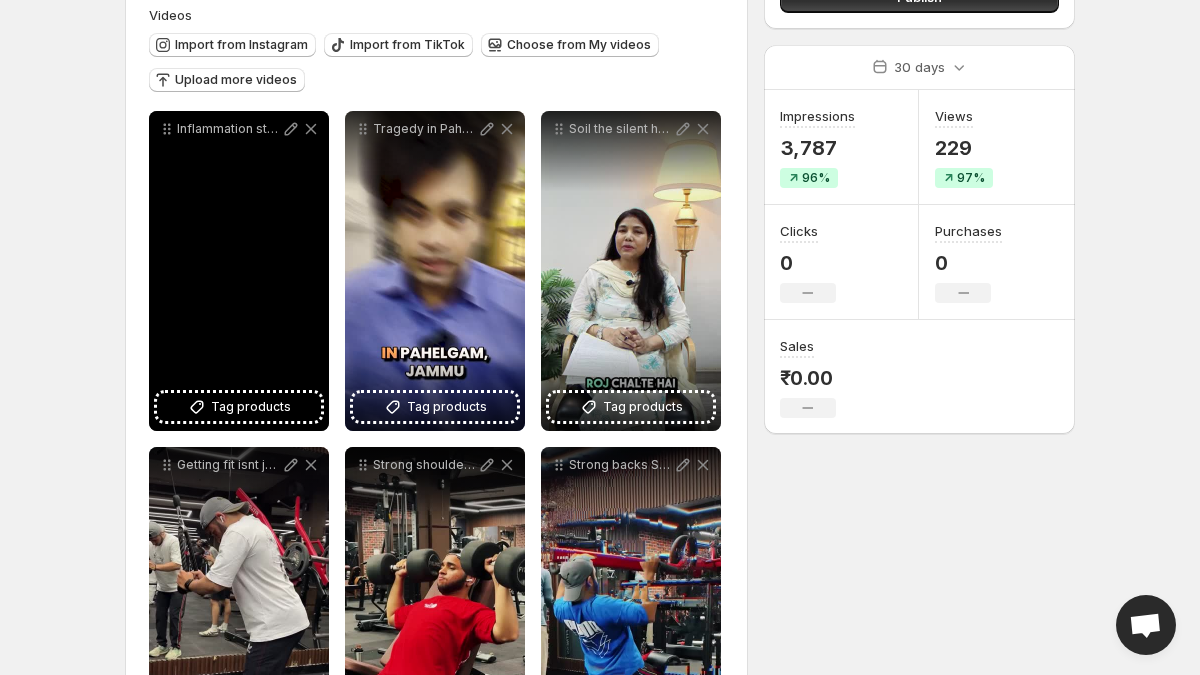 scroll, scrollTop: 0, scrollLeft: 0, axis: both 